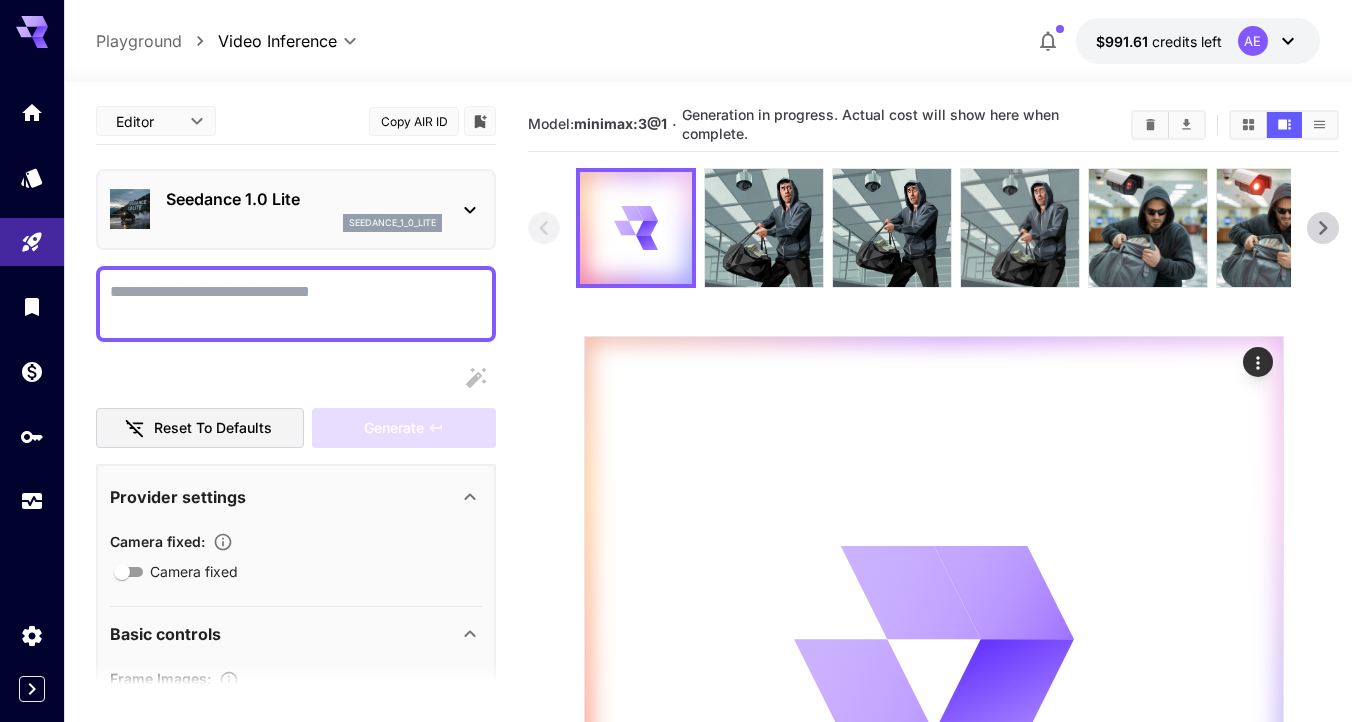 scroll, scrollTop: 0, scrollLeft: 0, axis: both 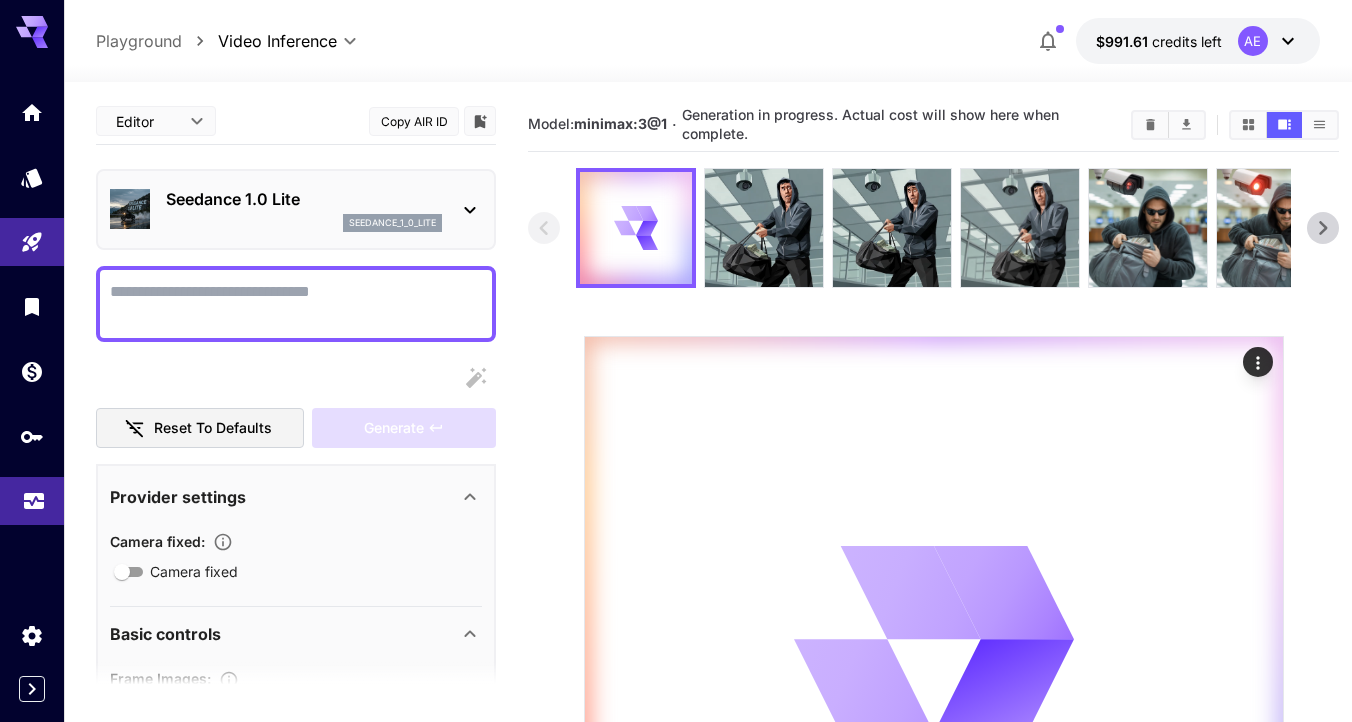 click 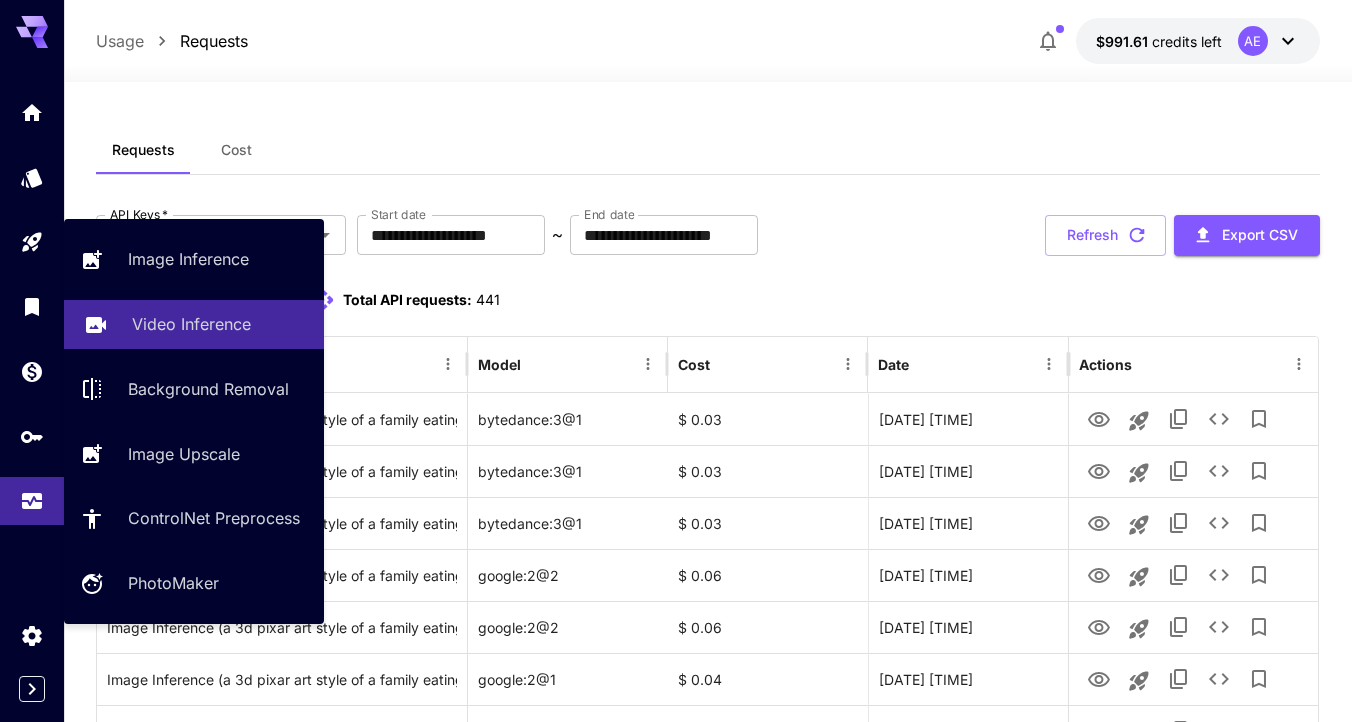 click on "Video Inference" at bounding box center (191, 324) 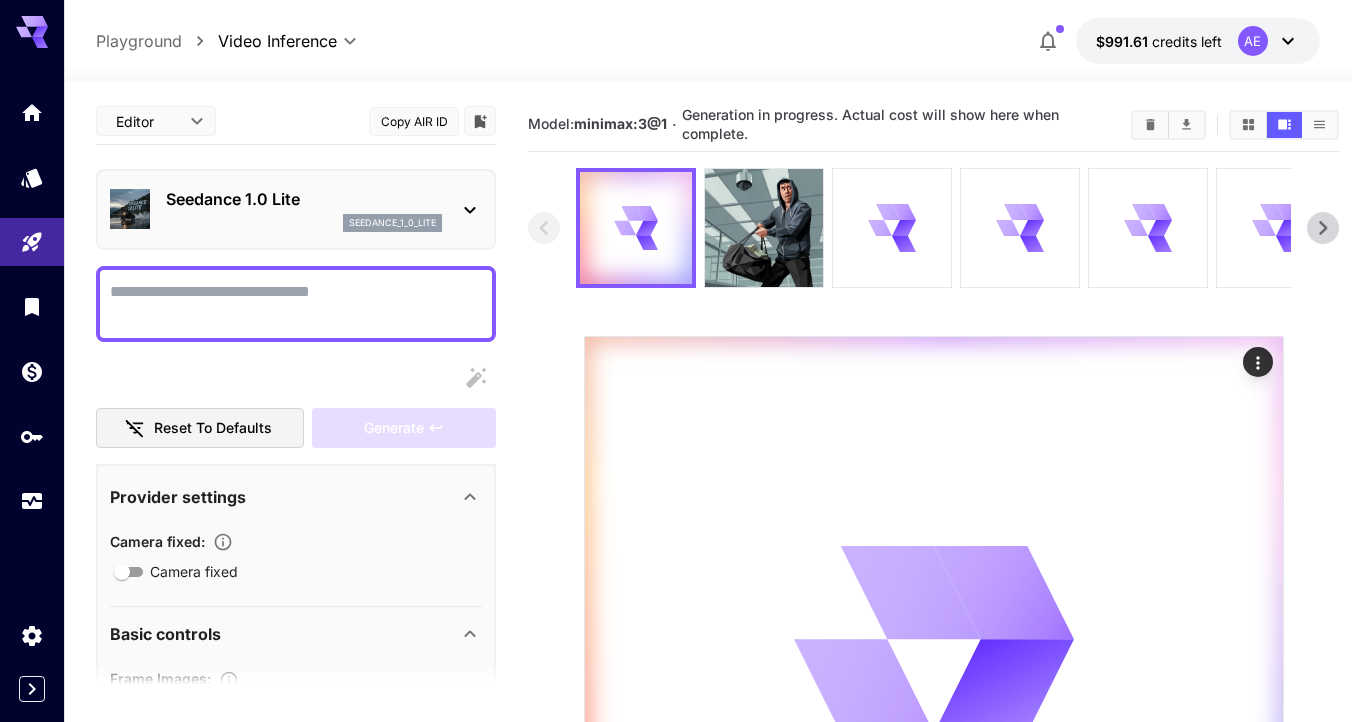 click on "Seedance 1.0 Lite" at bounding box center (304, 199) 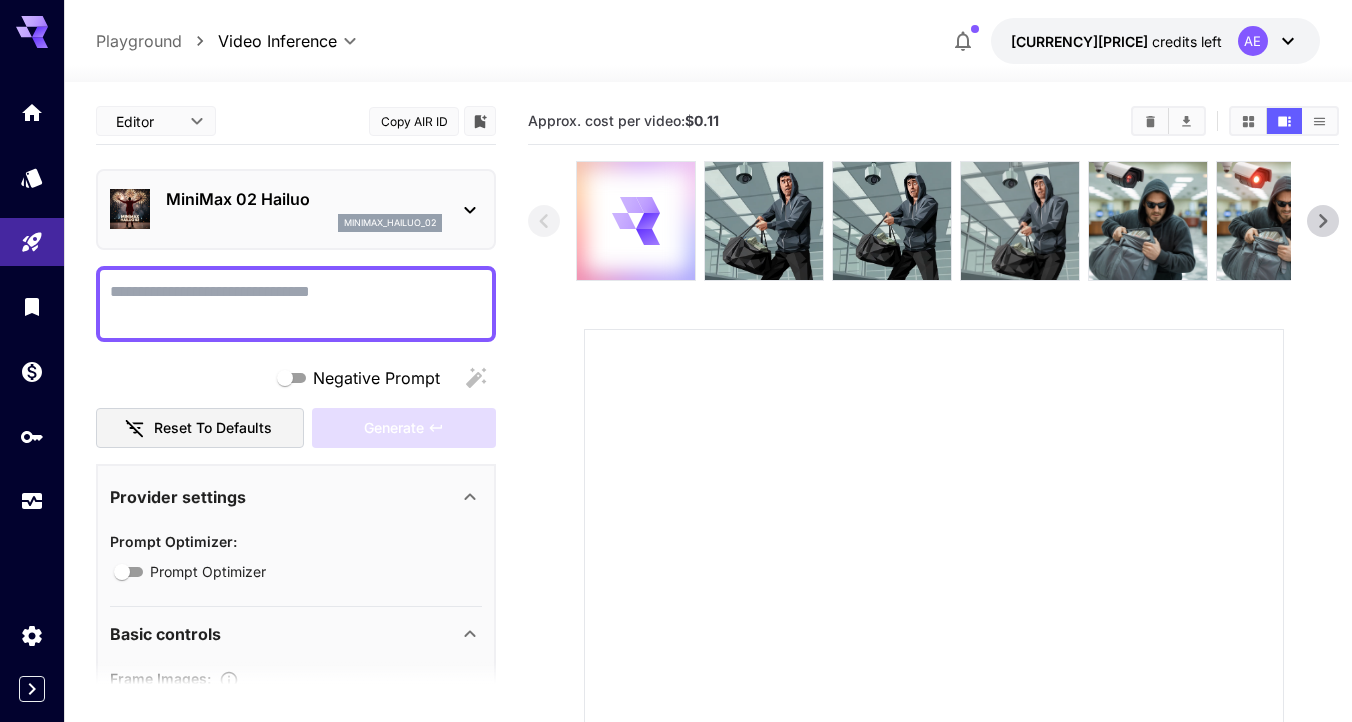scroll, scrollTop: 0, scrollLeft: 0, axis: both 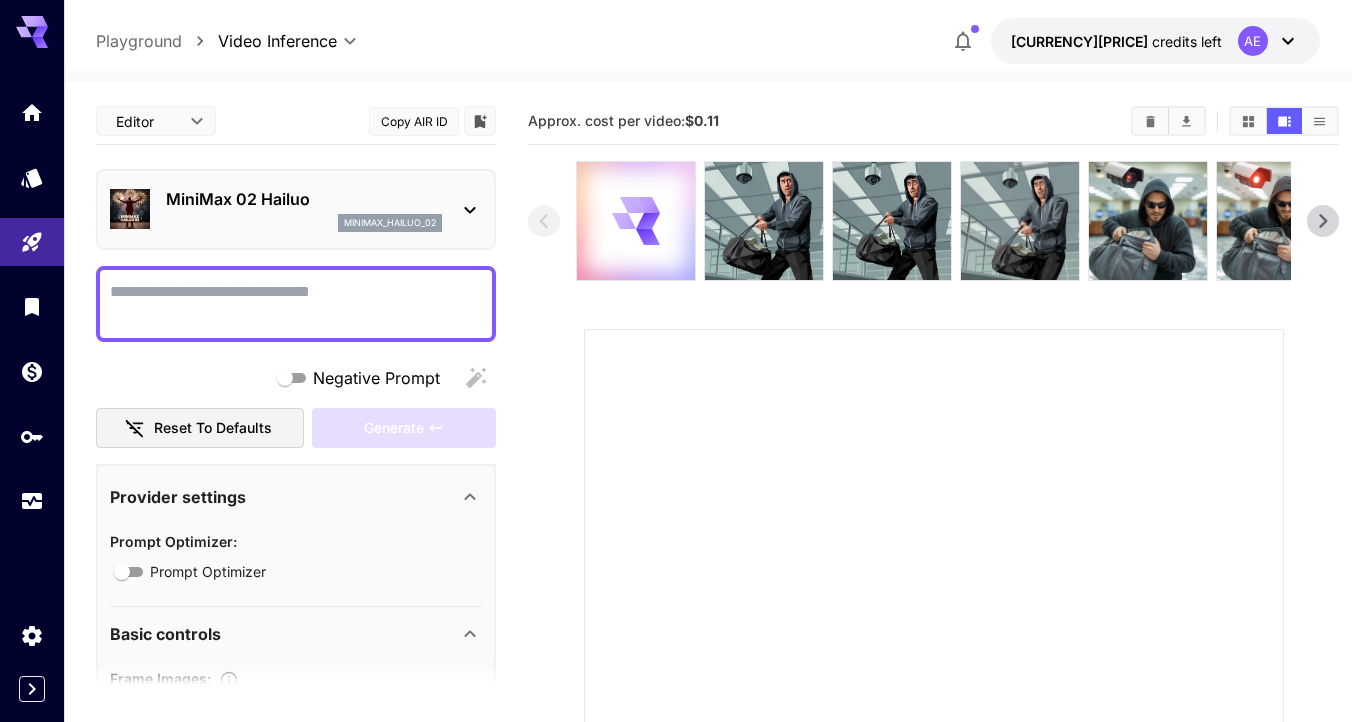 click on "Negative Prompt" at bounding box center [296, 304] 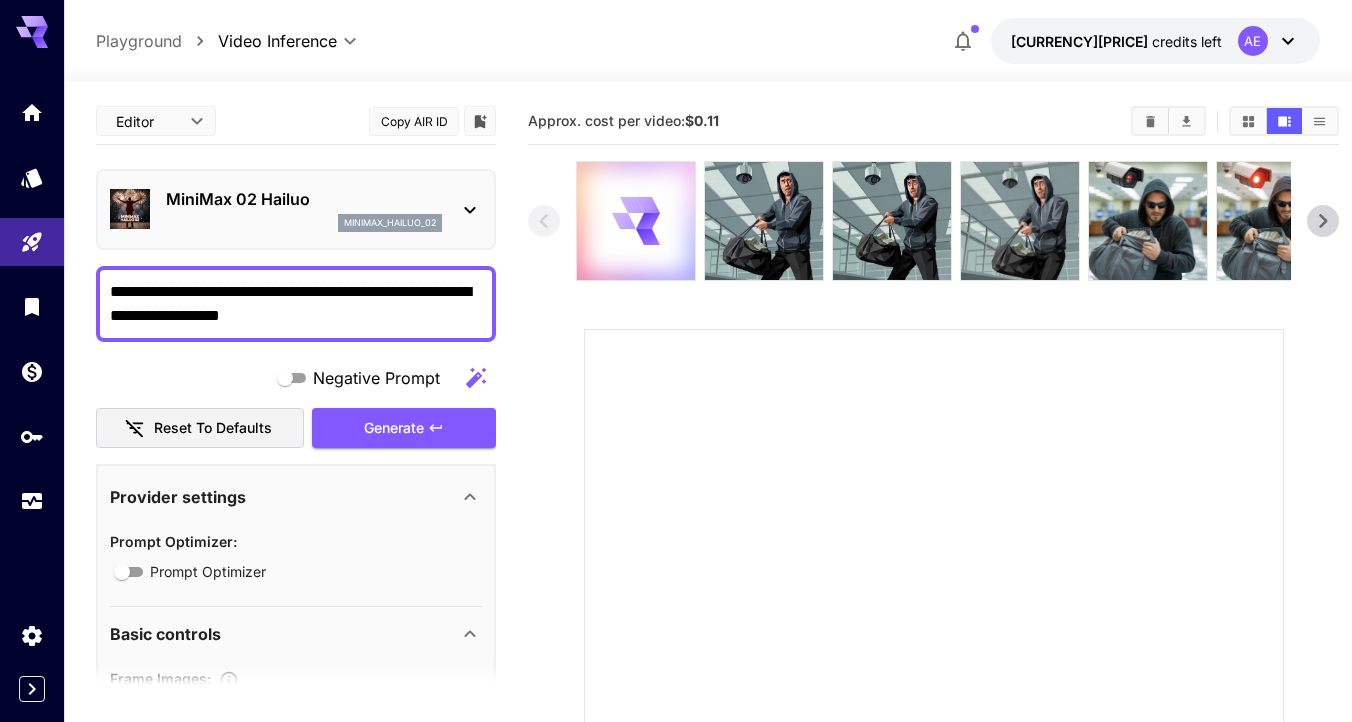 type on "**********" 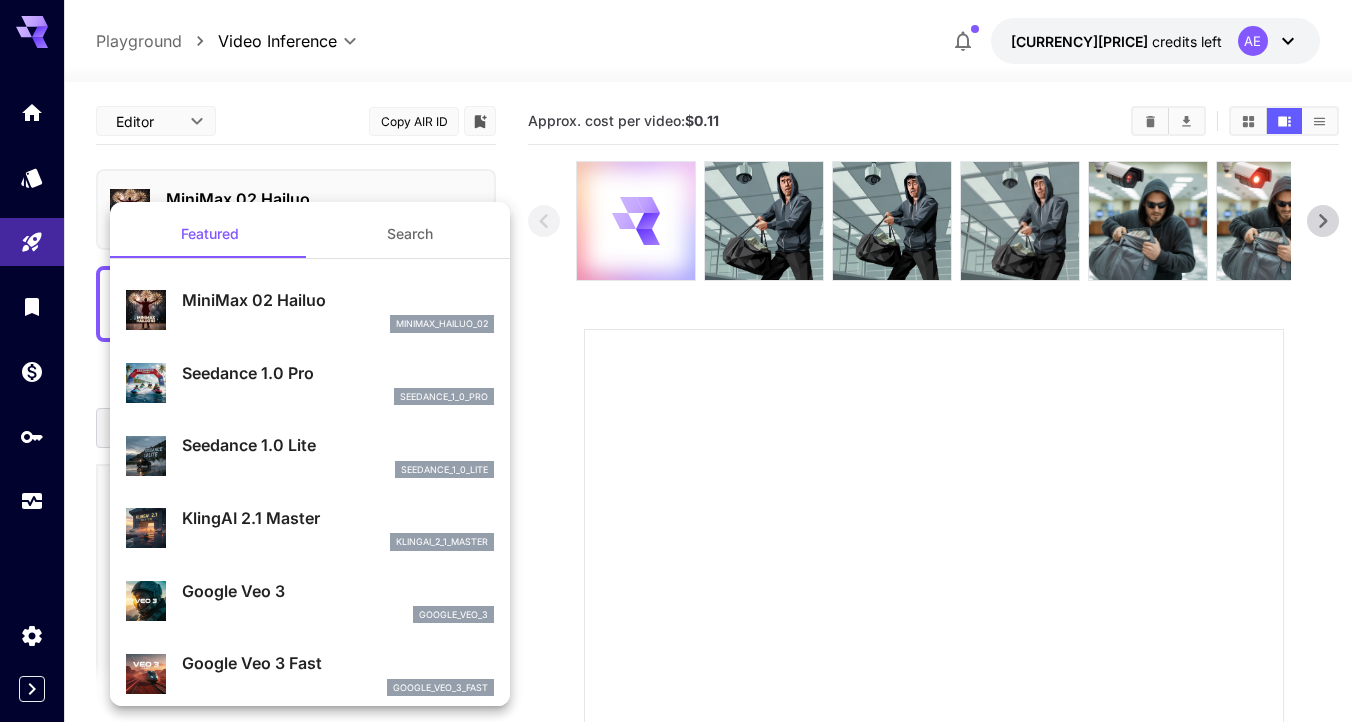 click on "MiniMax 02 Hailuo" at bounding box center (338, 300) 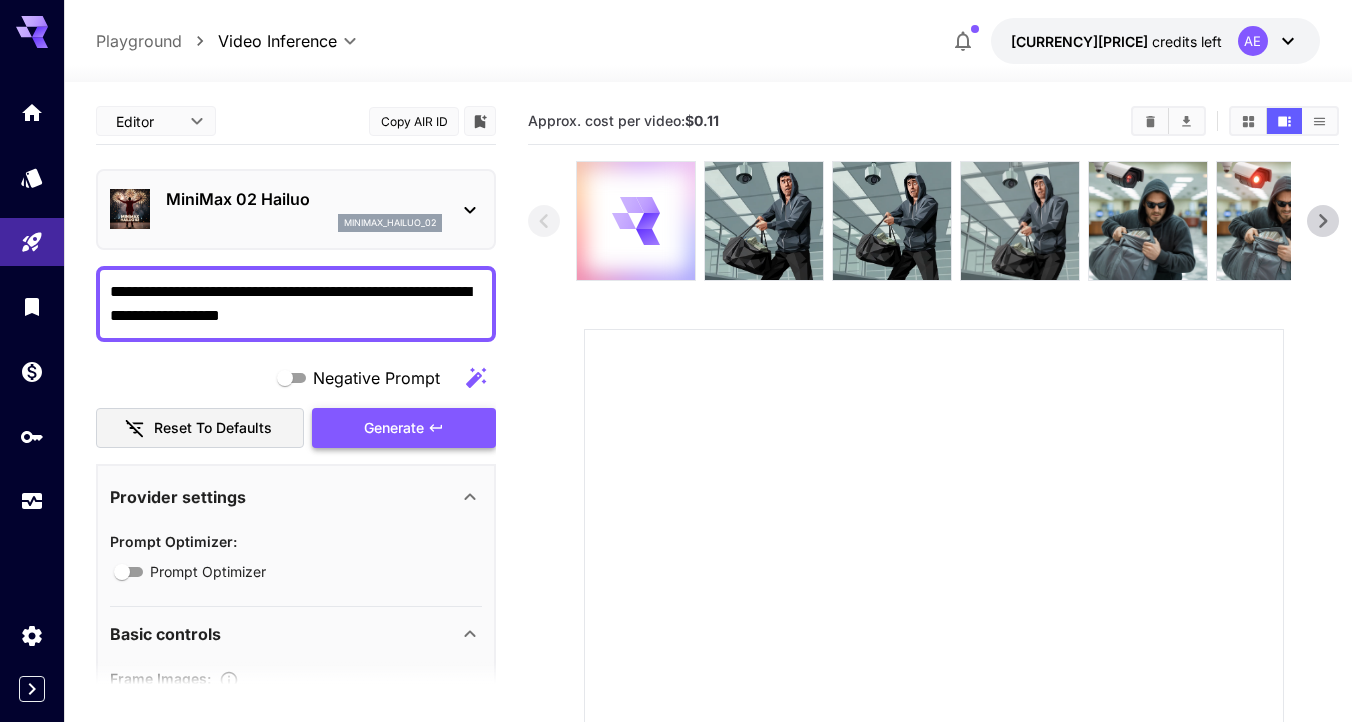 click on "Generate" at bounding box center (404, 428) 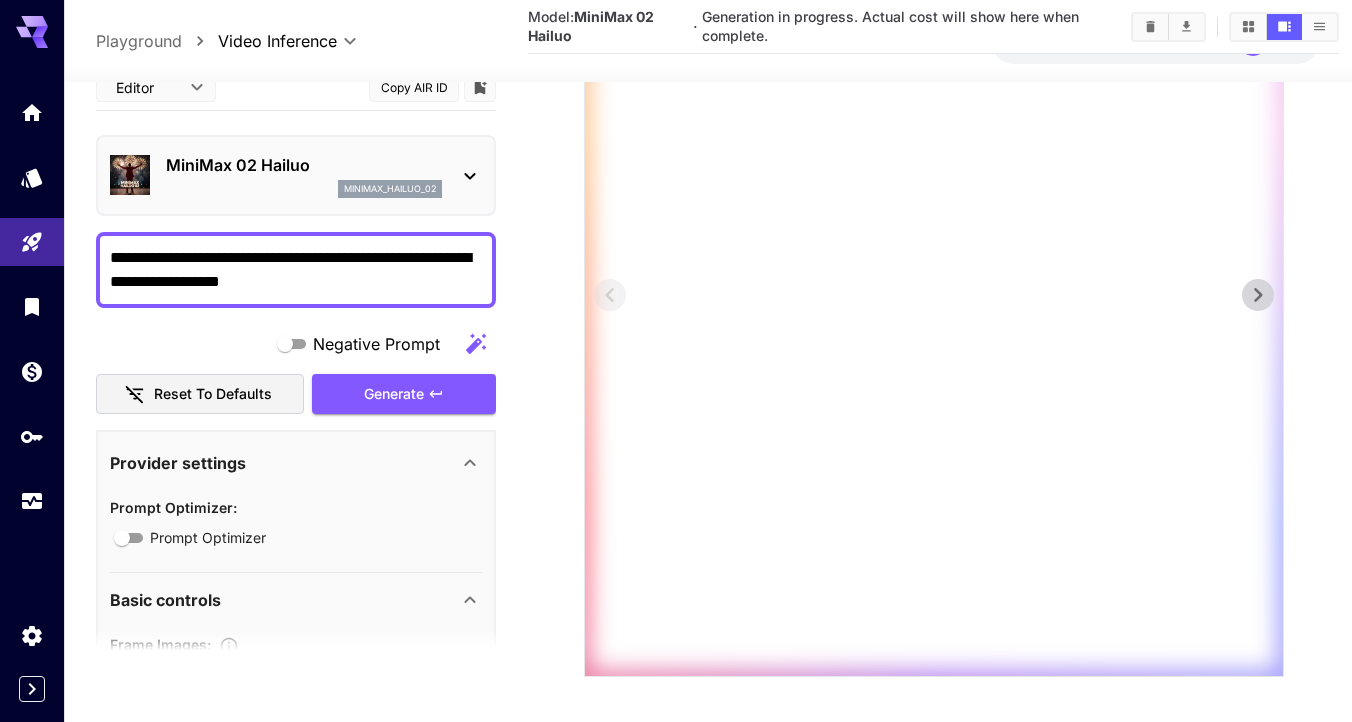 scroll, scrollTop: 374, scrollLeft: 0, axis: vertical 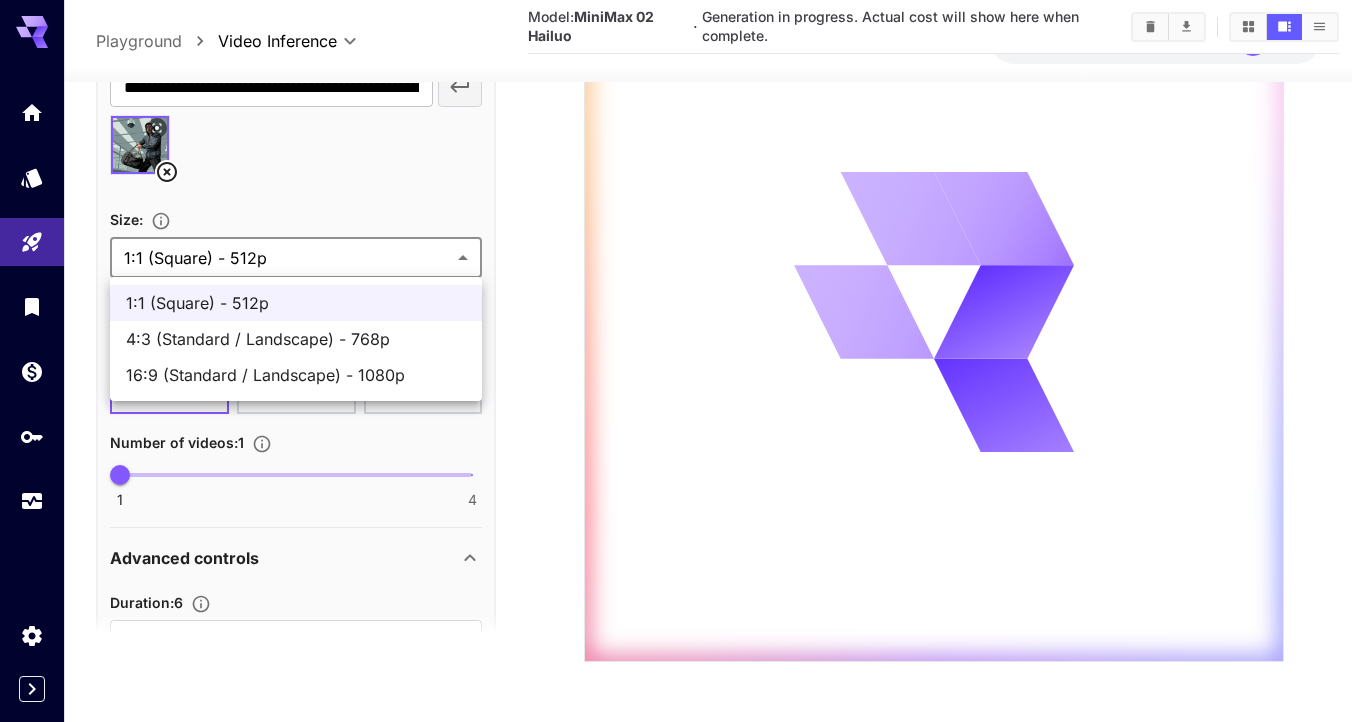 click on "**********" at bounding box center (676, 174) 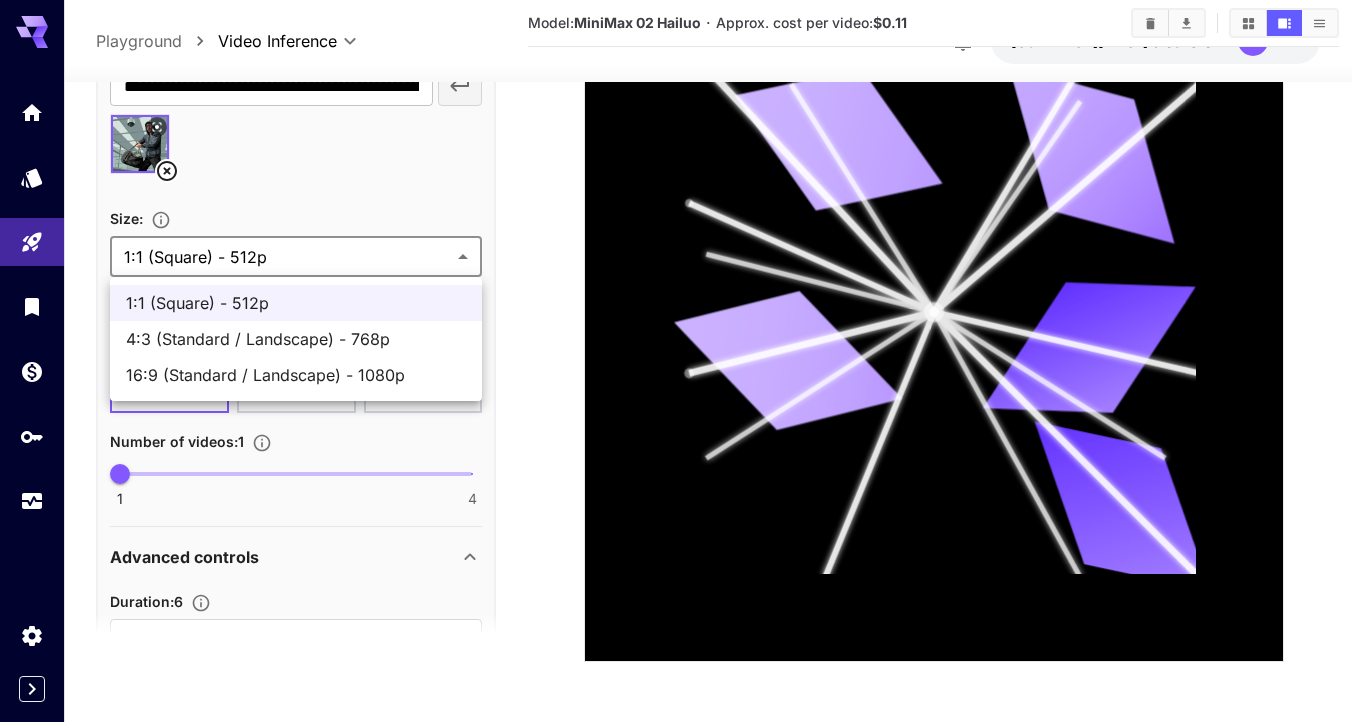 click at bounding box center [676, 361] 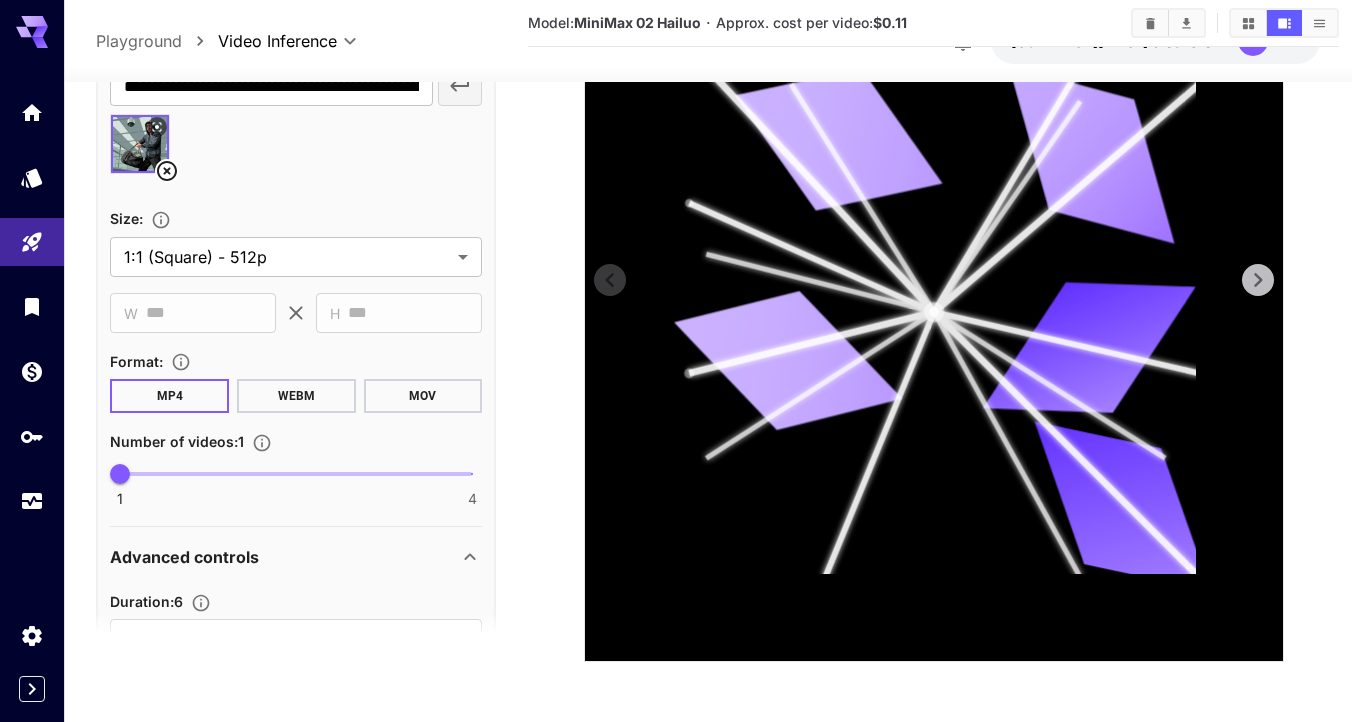 click 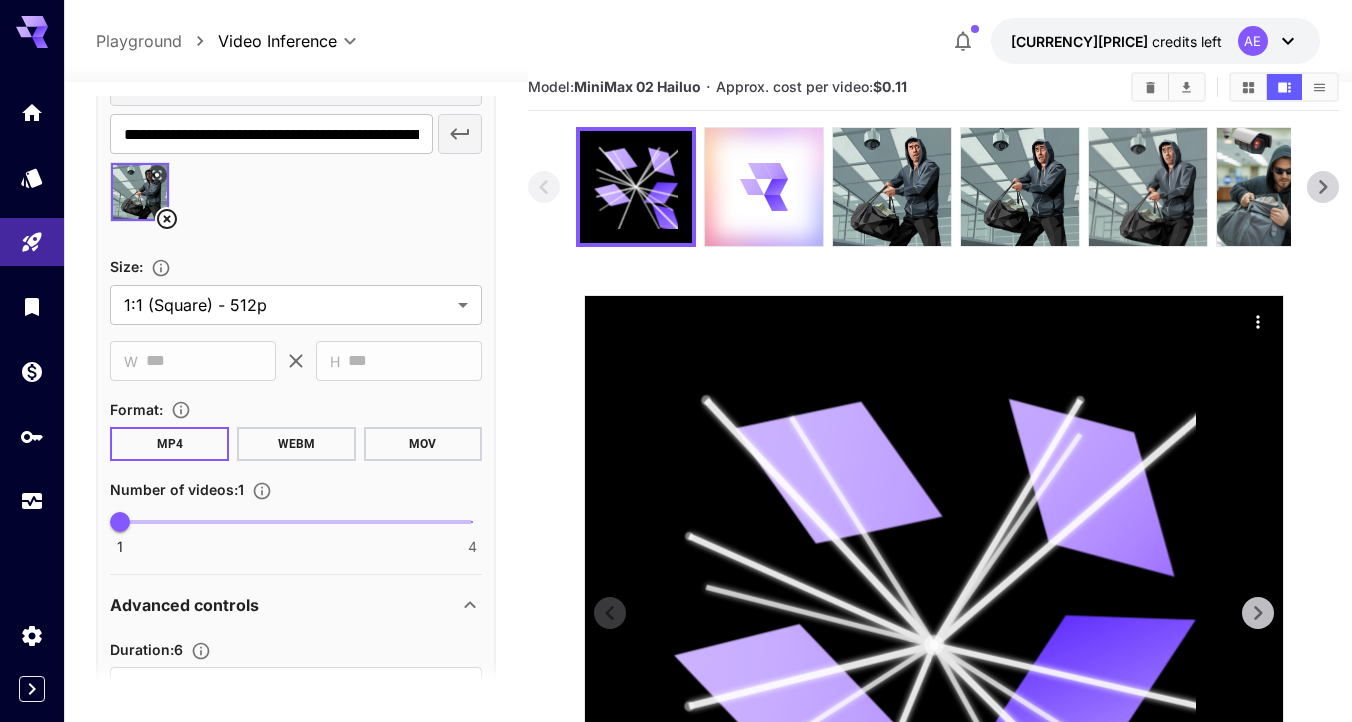 scroll, scrollTop: 43, scrollLeft: 0, axis: vertical 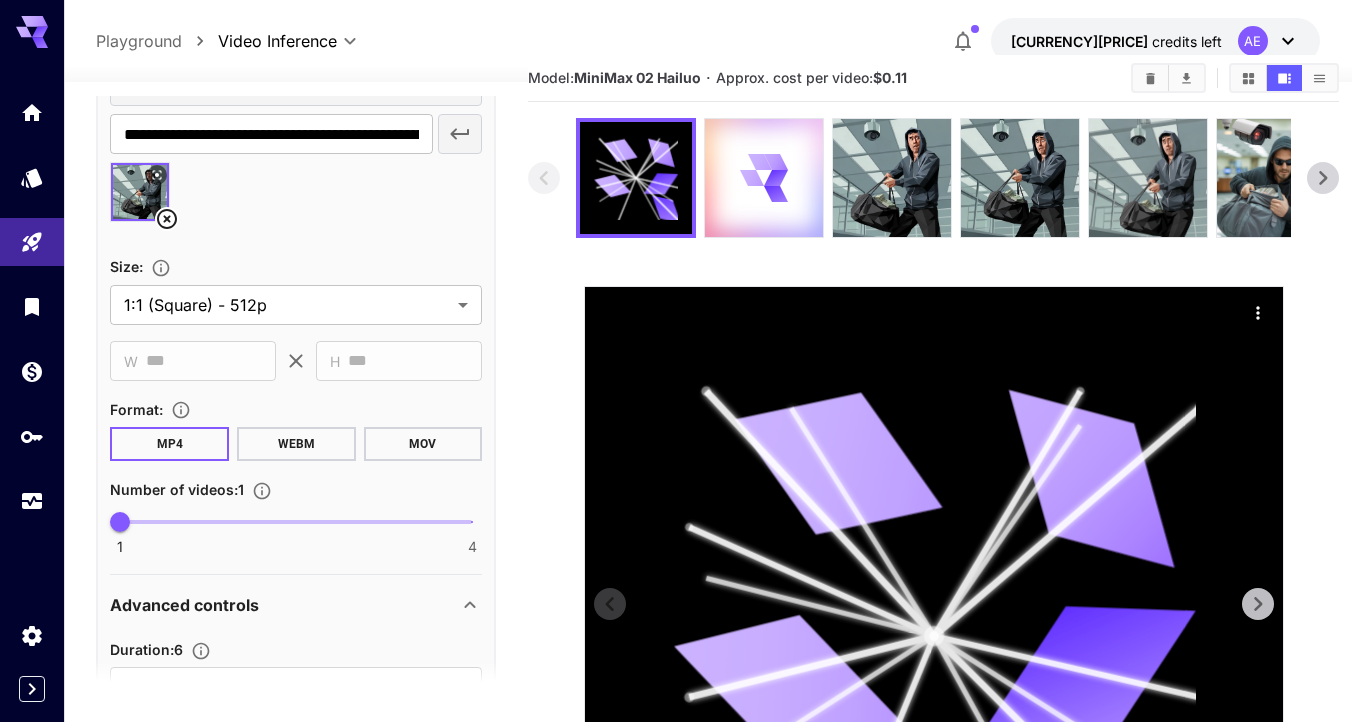 click 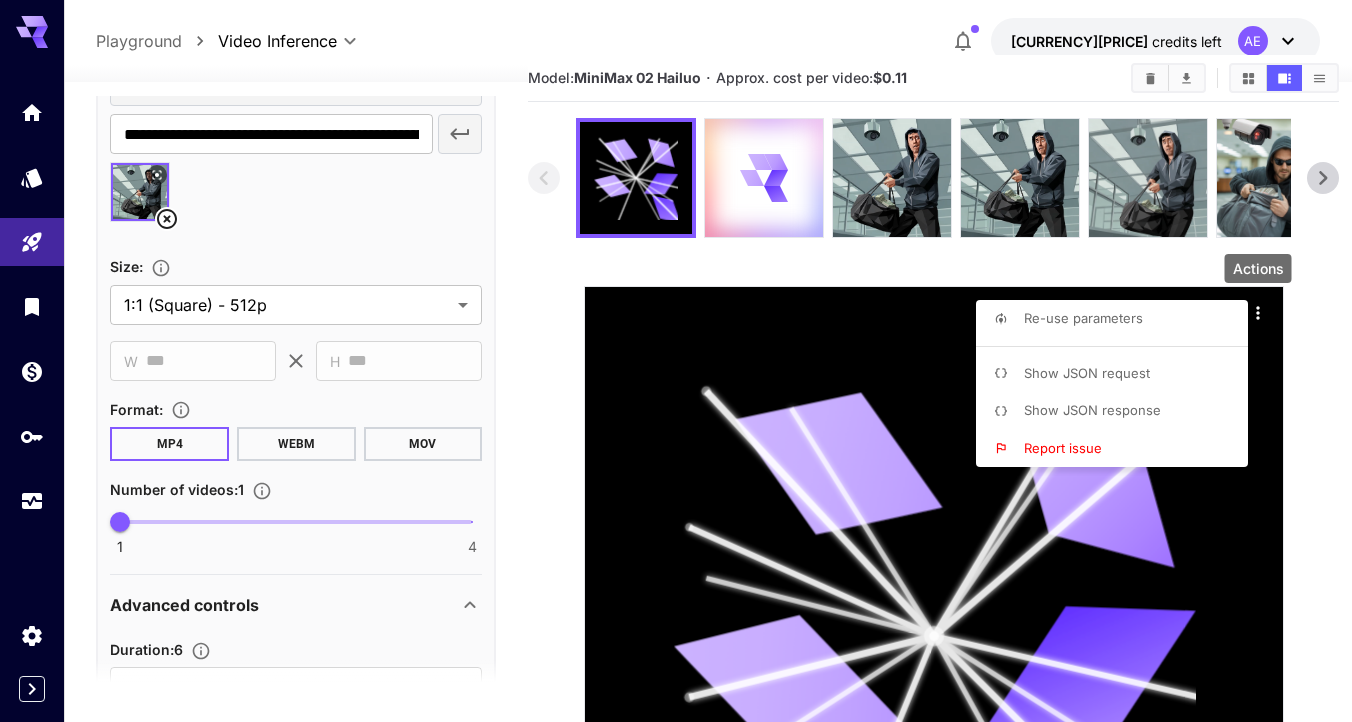 click on "Show JSON response" at bounding box center [1092, 410] 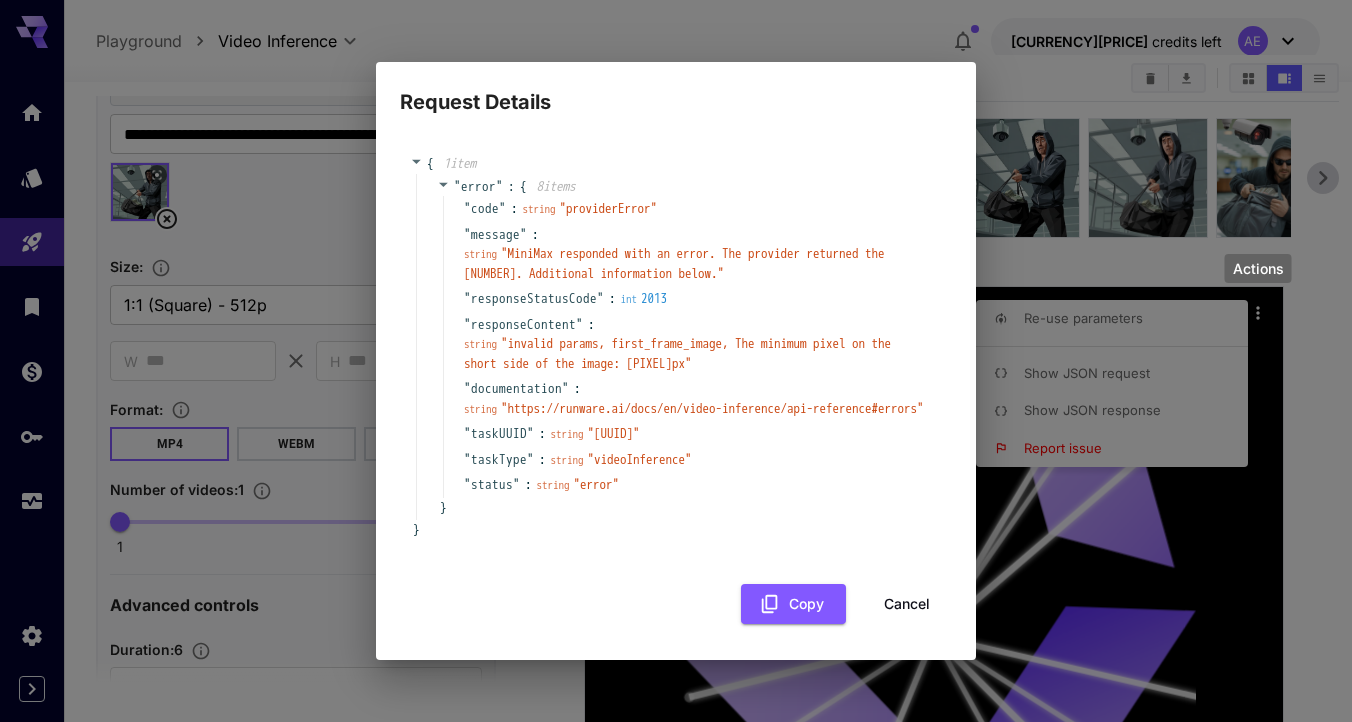 click on "Cancel" at bounding box center (907, 604) 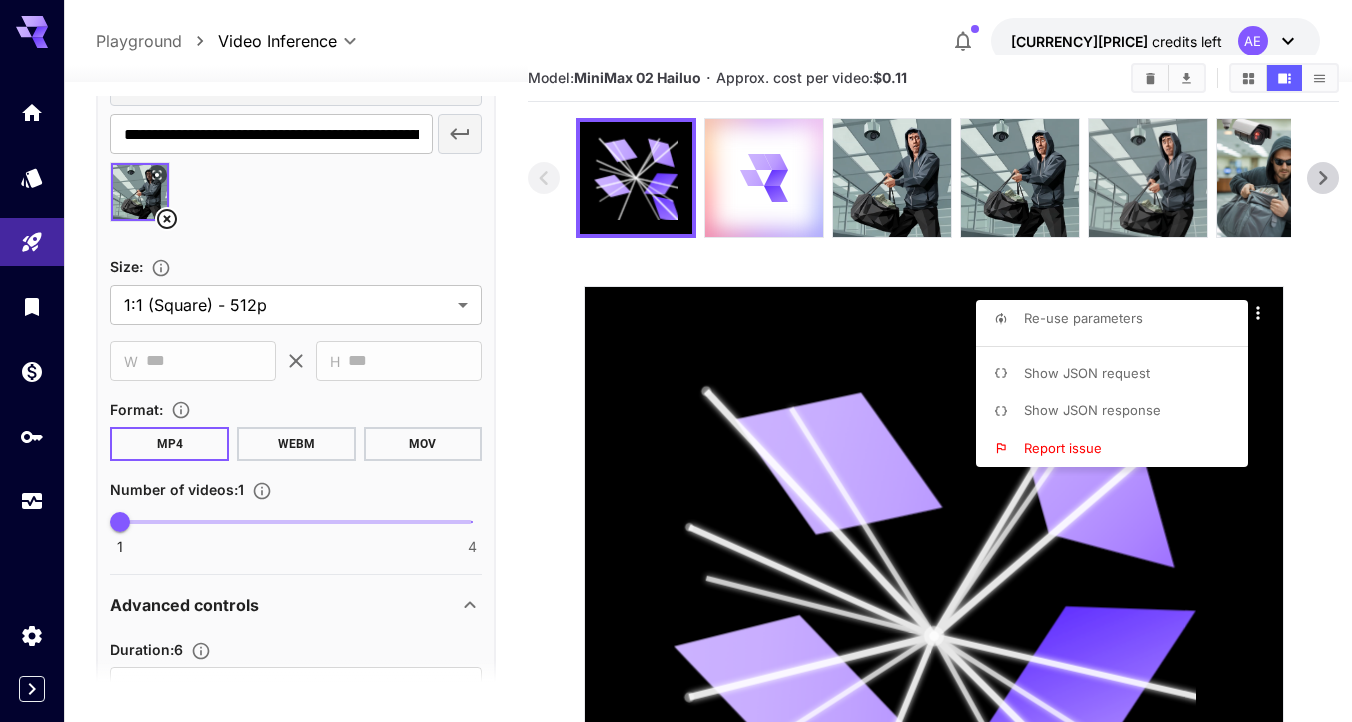 click at bounding box center [676, 361] 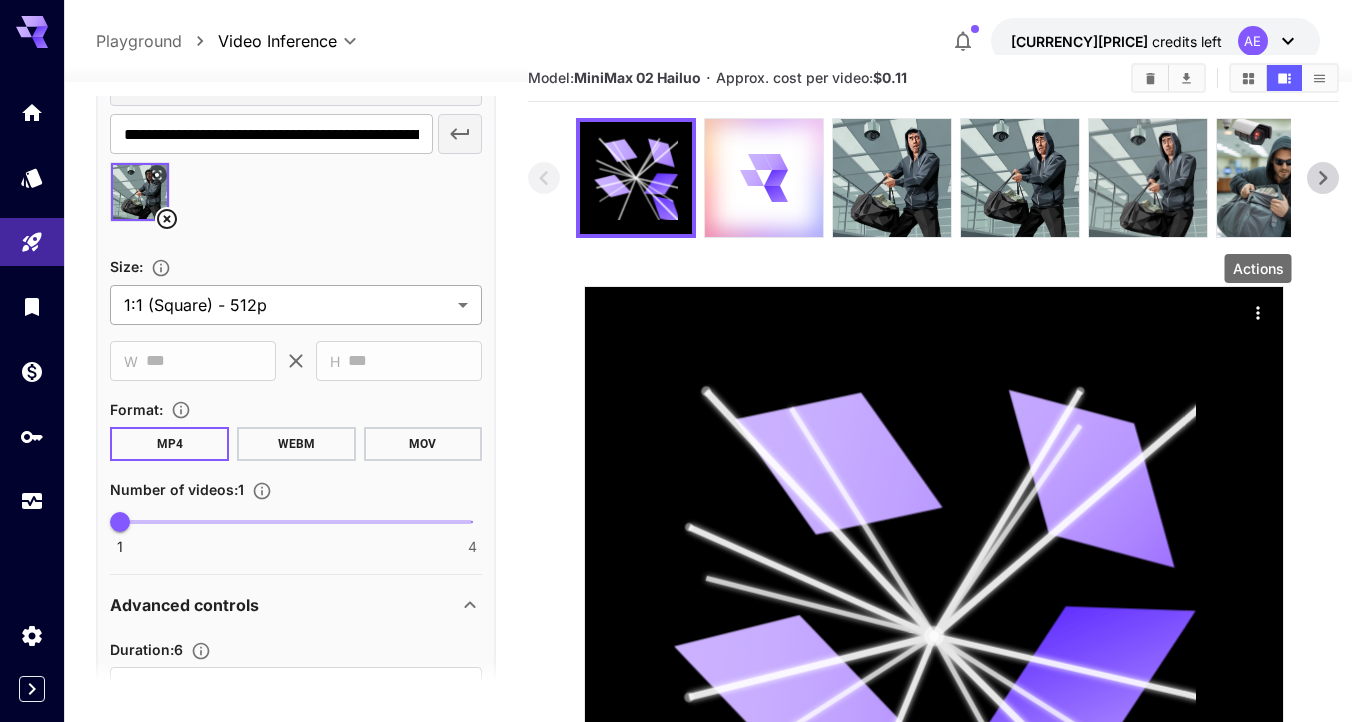 click on "**********" at bounding box center (676, 501) 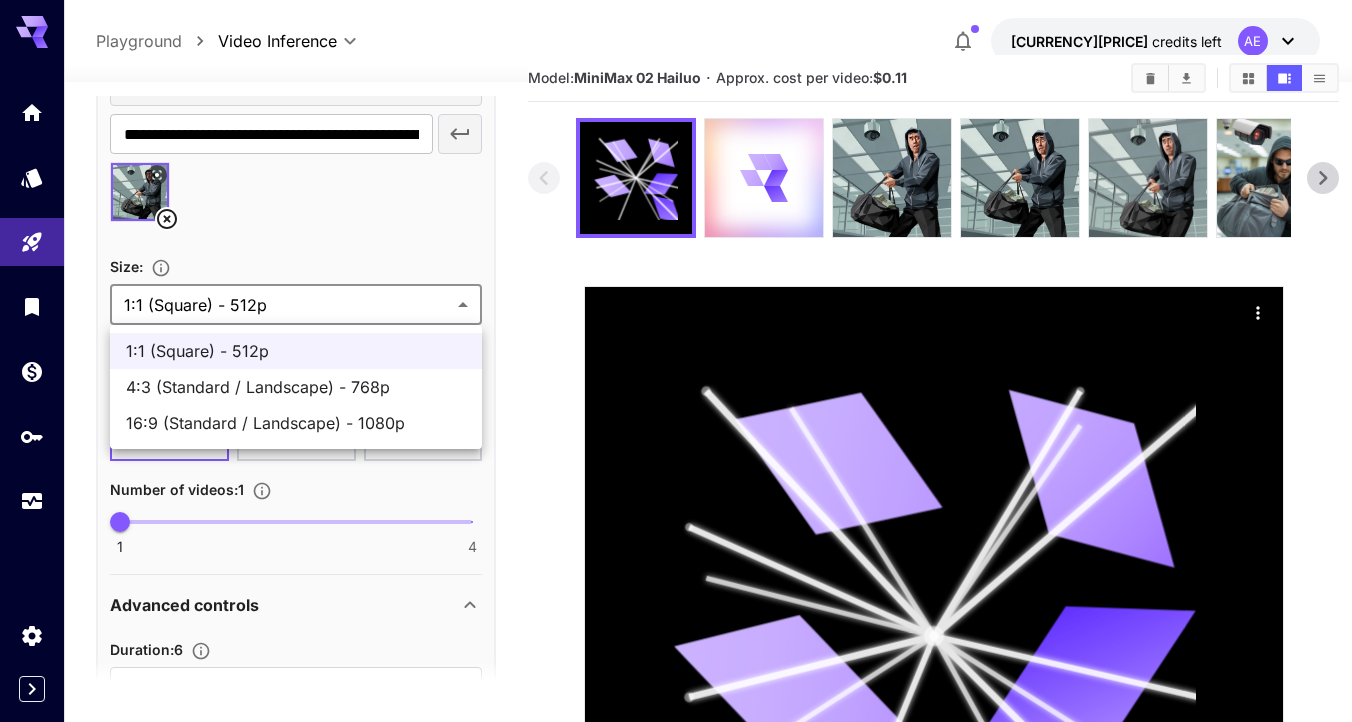 click on "16:9 (Standard / Landscape) - 1080p" at bounding box center (296, 423) 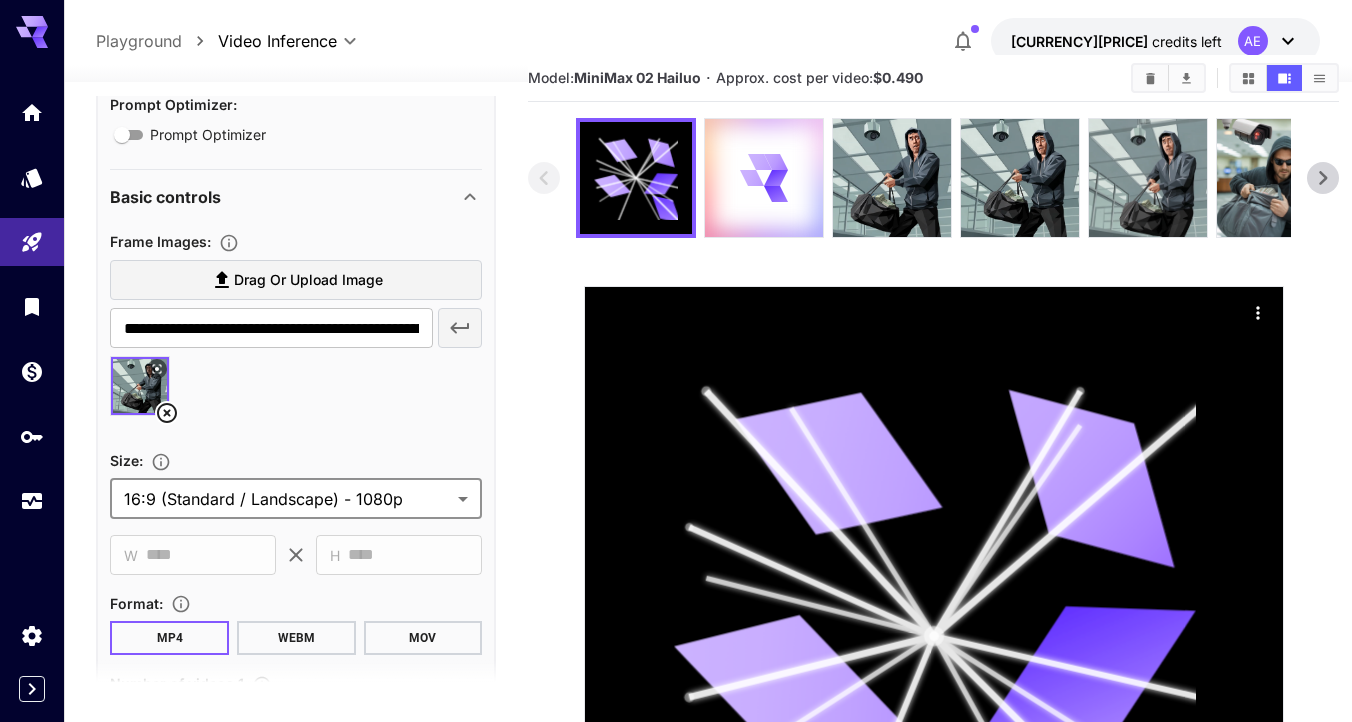 scroll, scrollTop: 315, scrollLeft: 0, axis: vertical 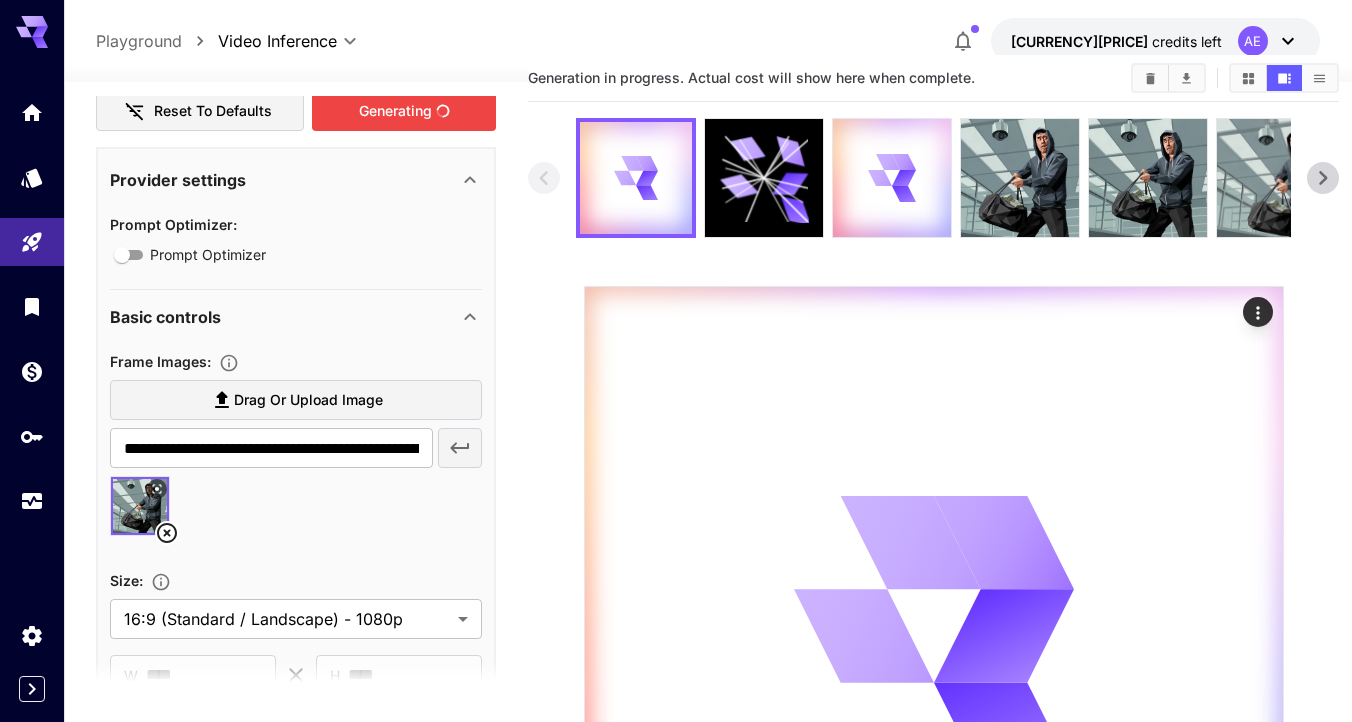 click on "Generating" at bounding box center [404, 111] 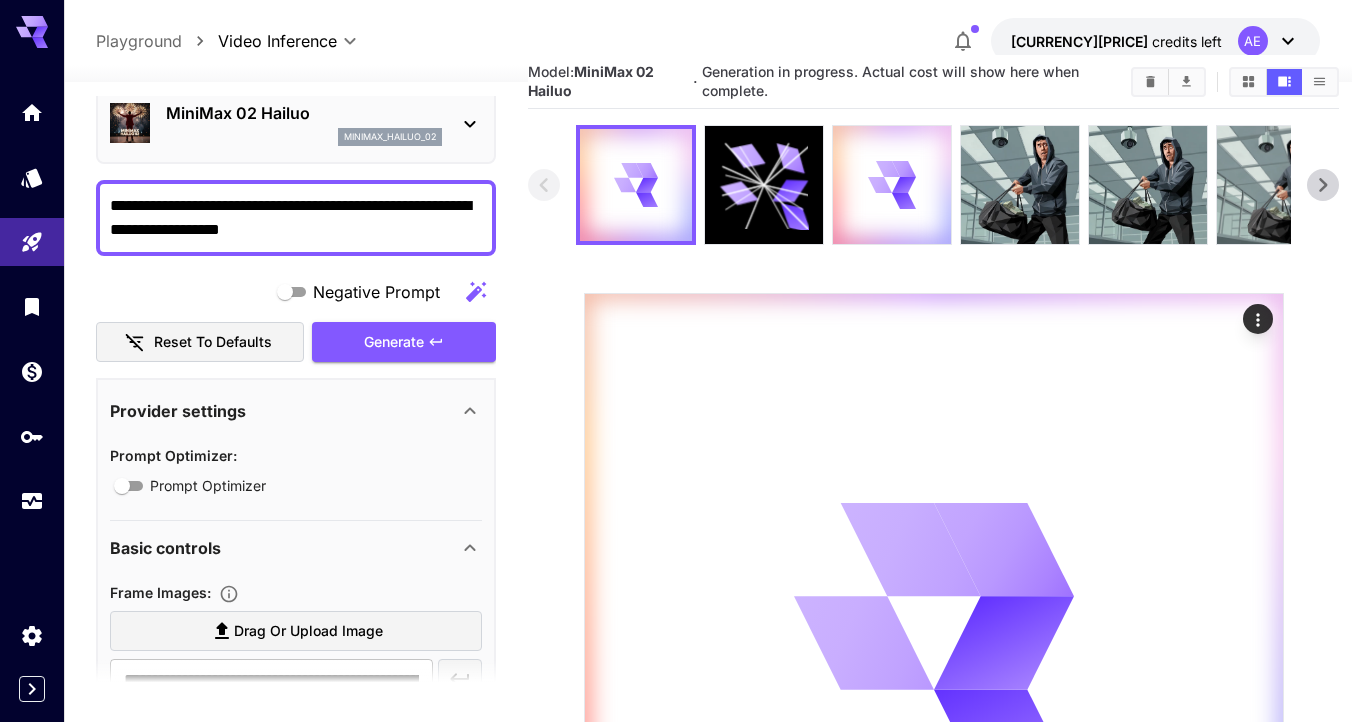 scroll, scrollTop: 0, scrollLeft: 0, axis: both 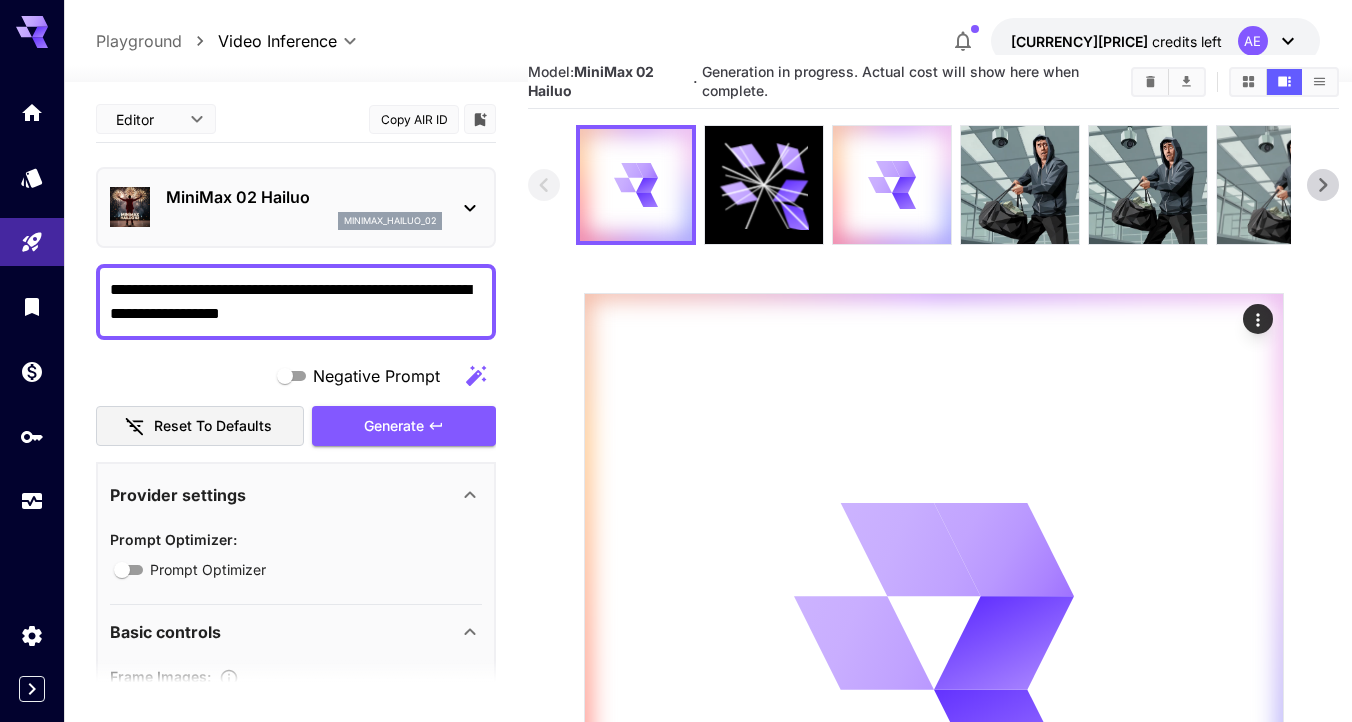 click 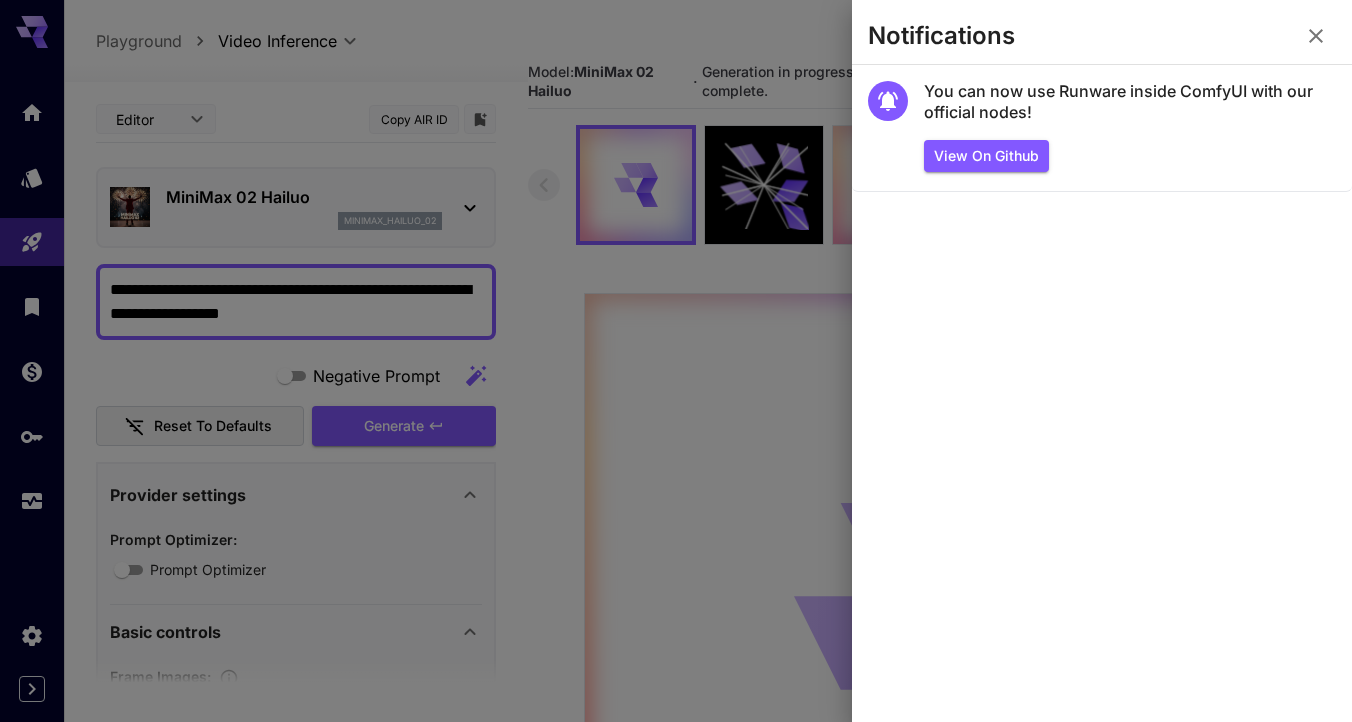 click 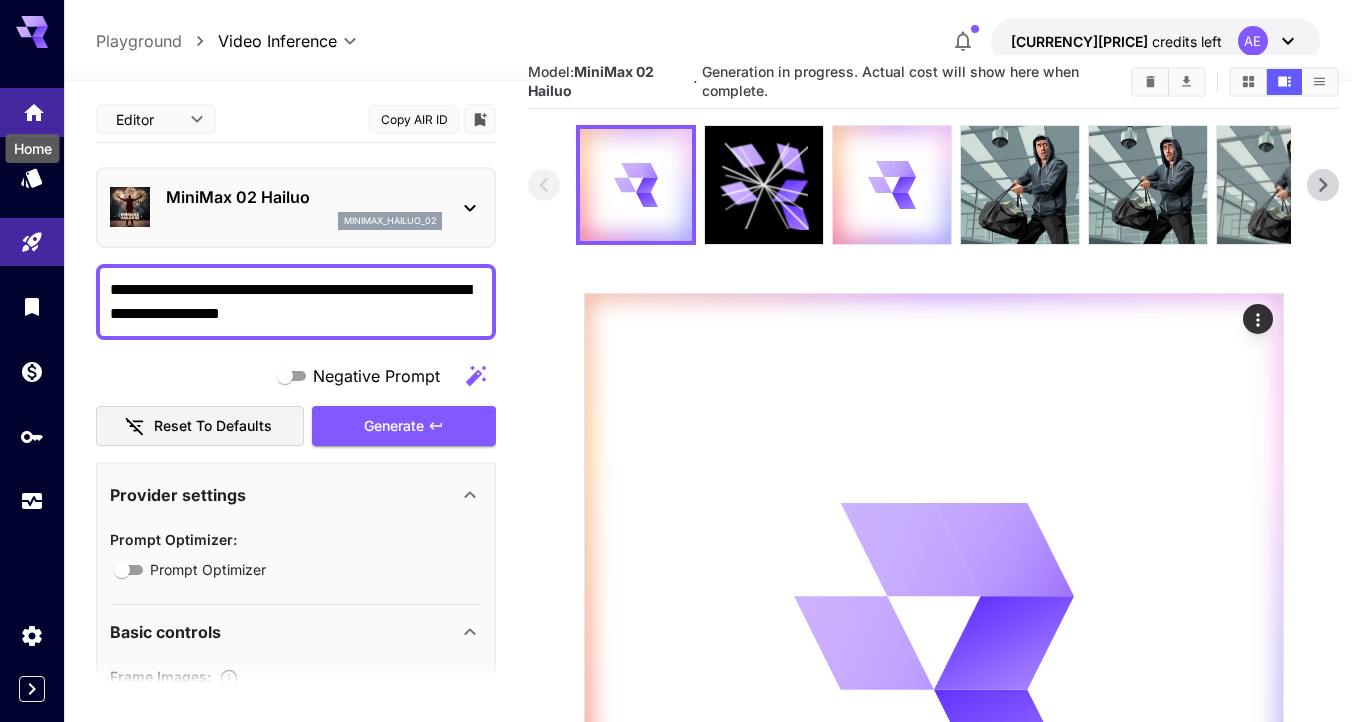 click 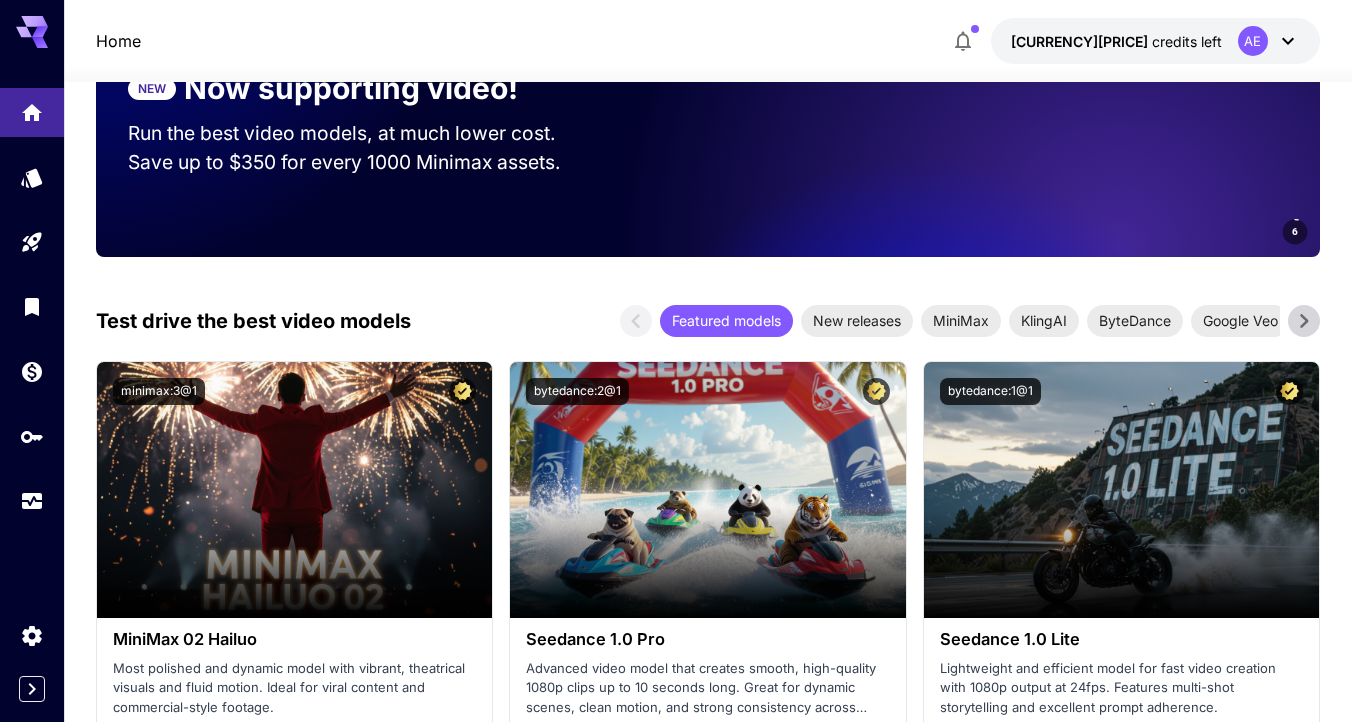 scroll, scrollTop: 271, scrollLeft: 0, axis: vertical 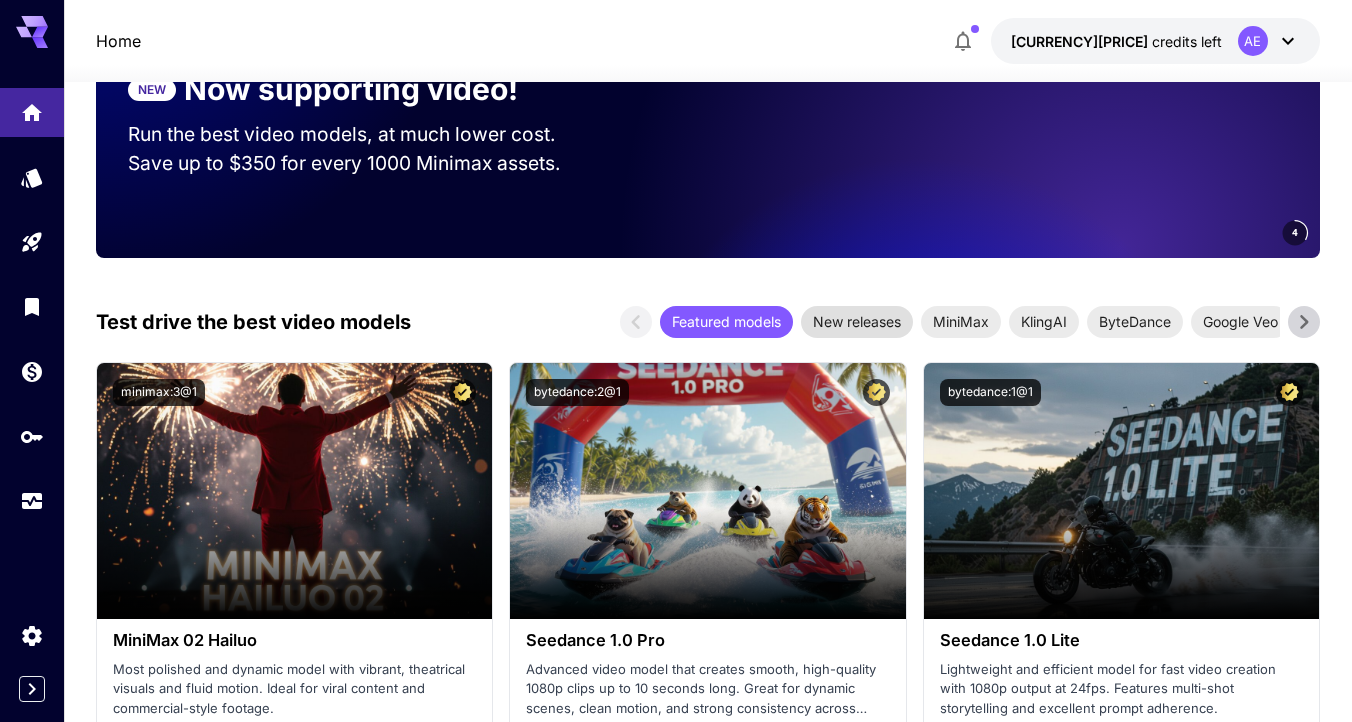 click on "New releases" at bounding box center (857, 321) 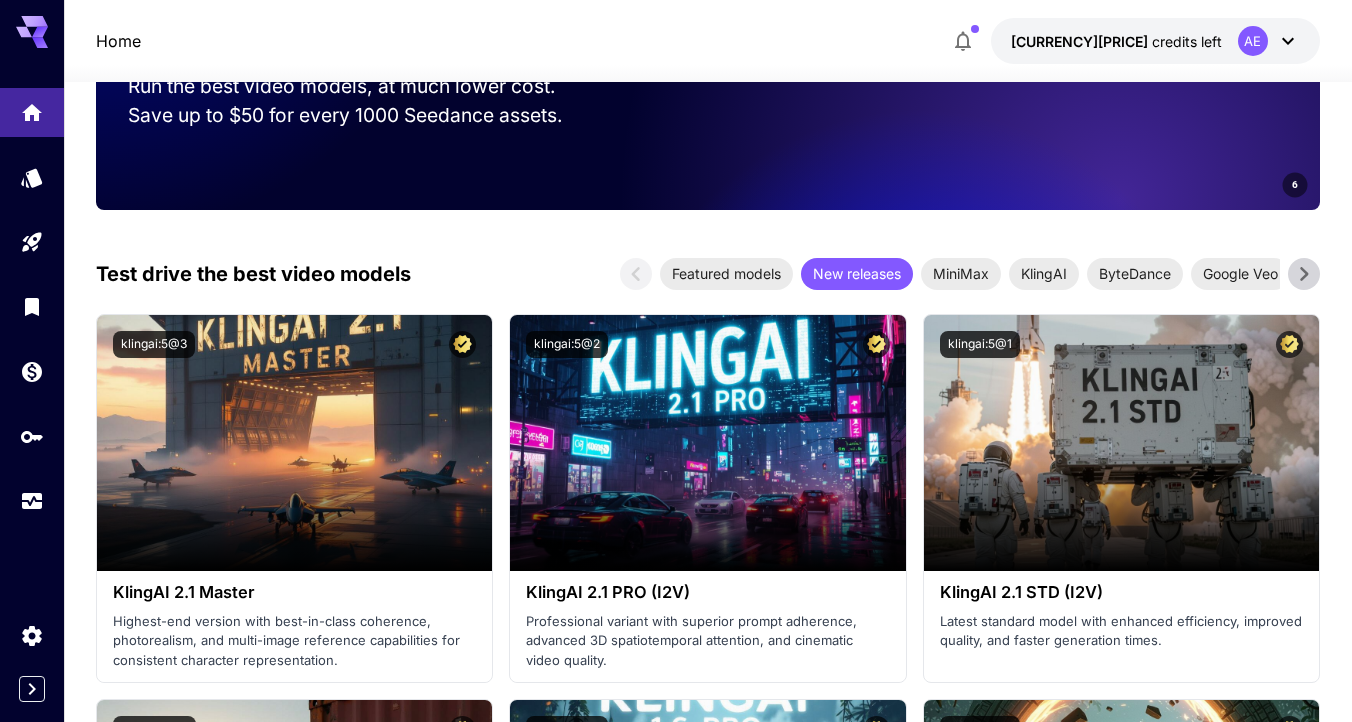 scroll, scrollTop: 215, scrollLeft: 0, axis: vertical 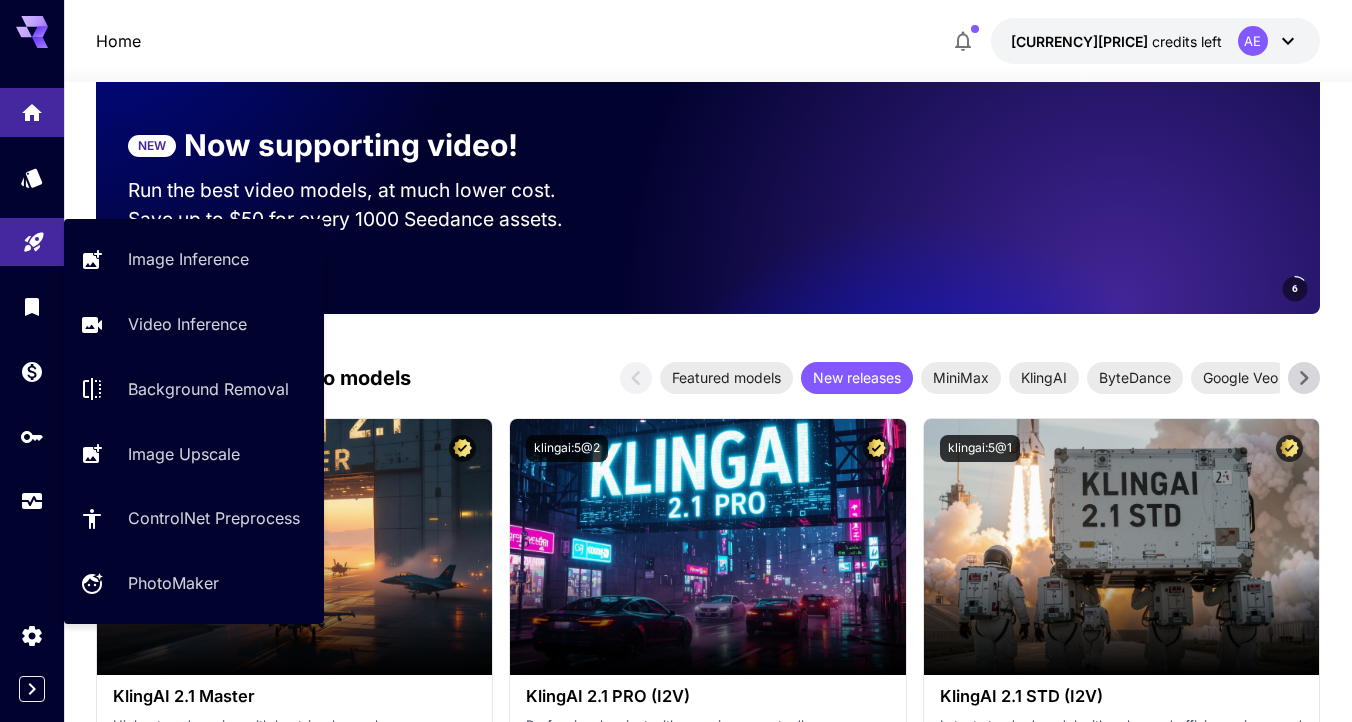 click 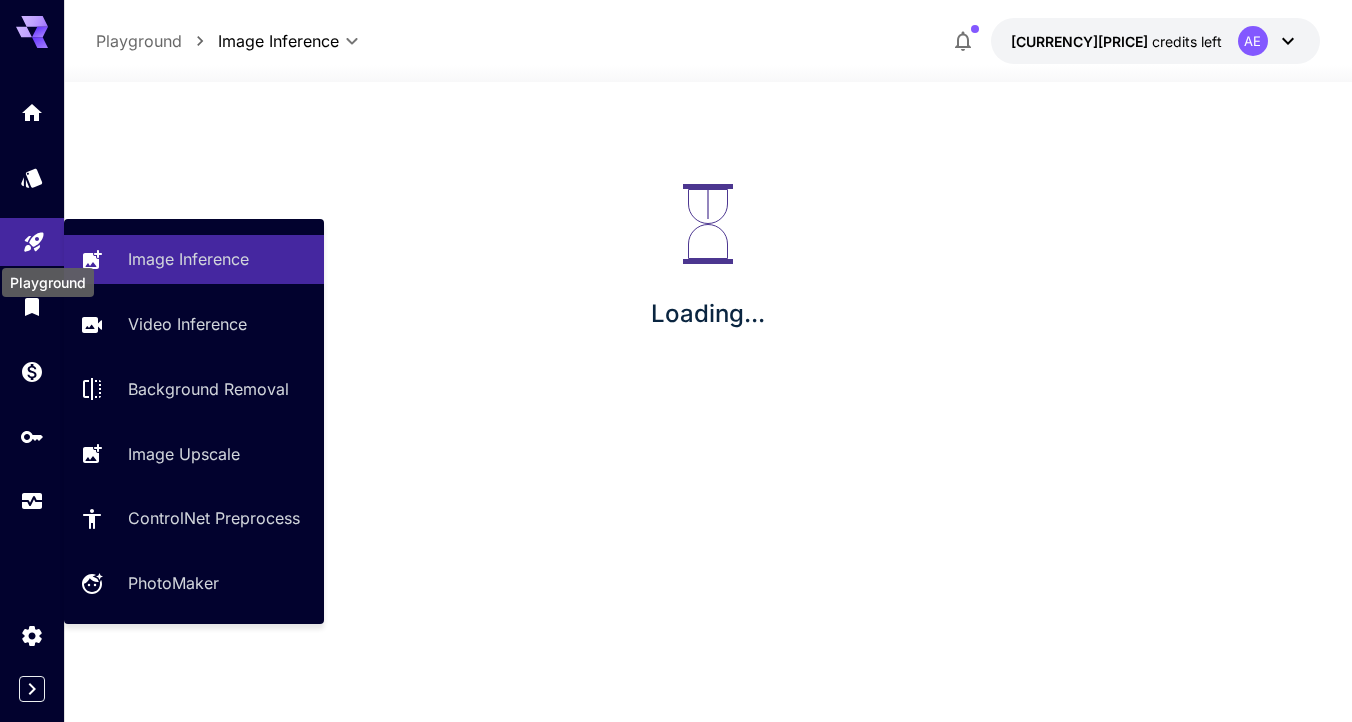 scroll, scrollTop: 0, scrollLeft: 0, axis: both 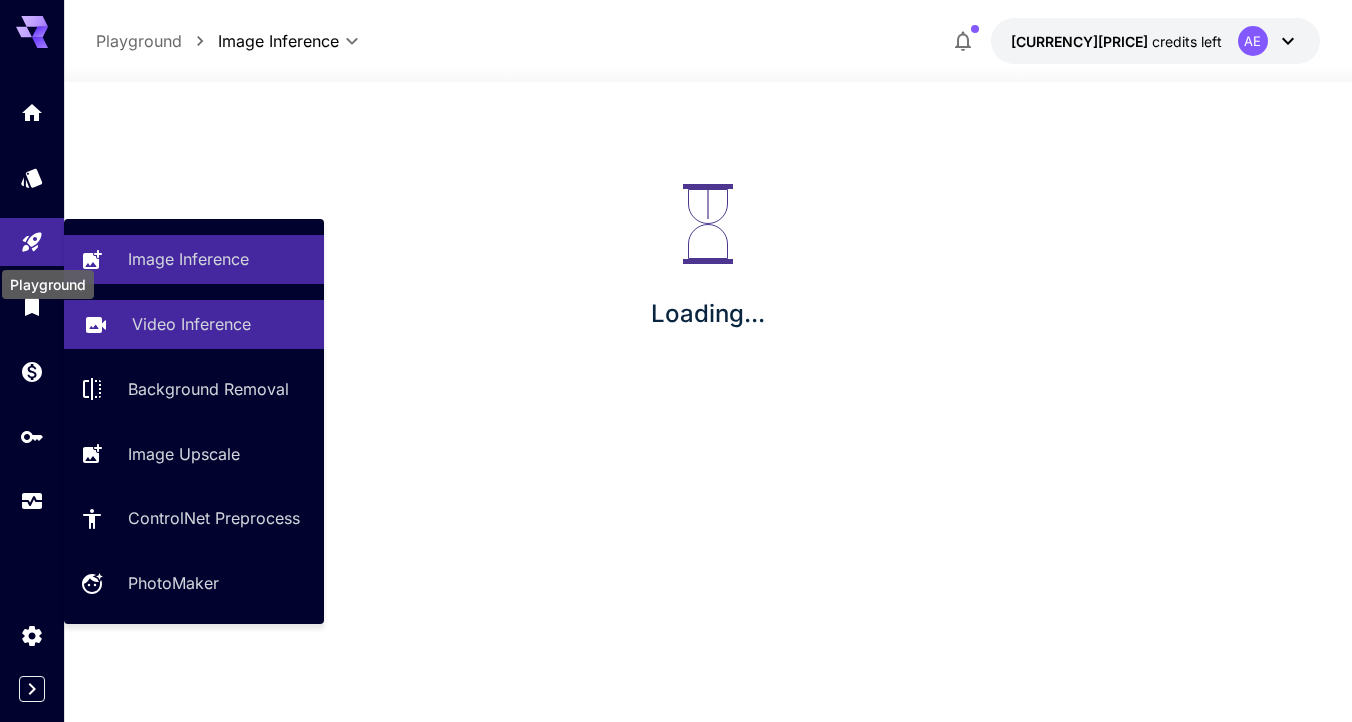click on "Video Inference" at bounding box center [194, 324] 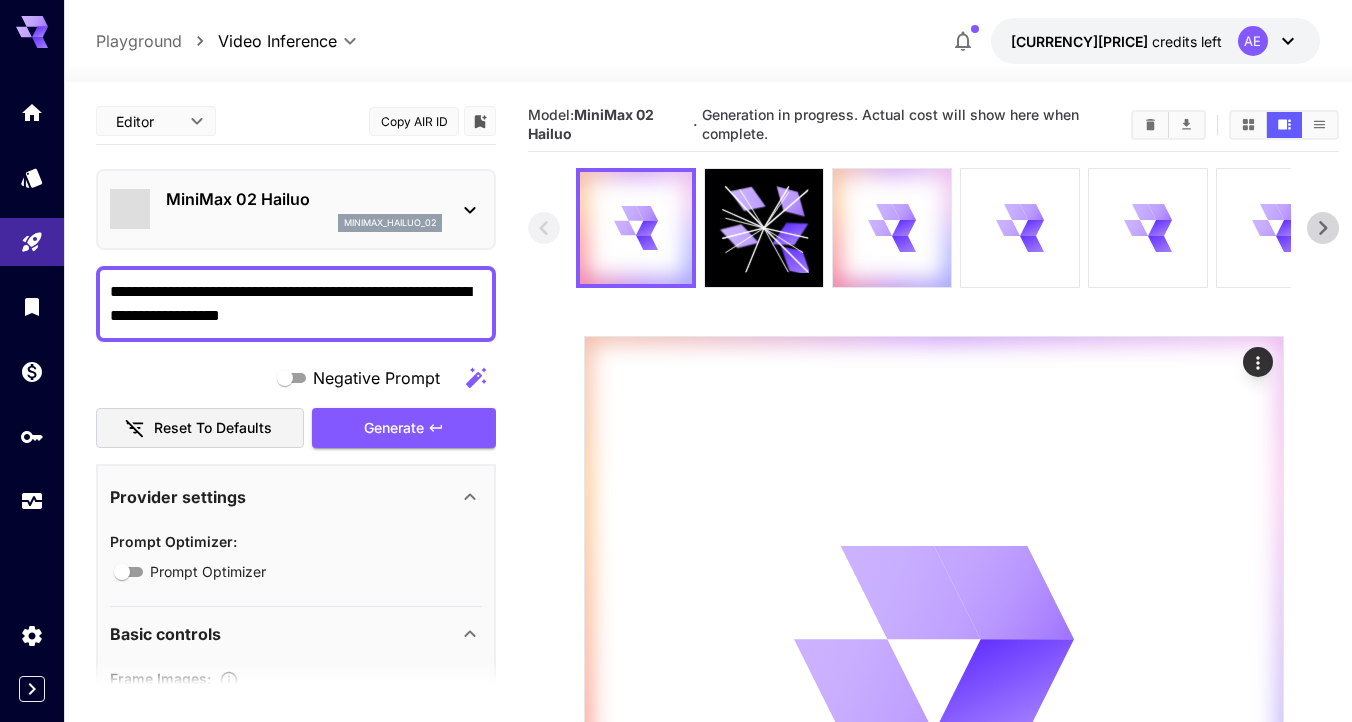 type on "**********" 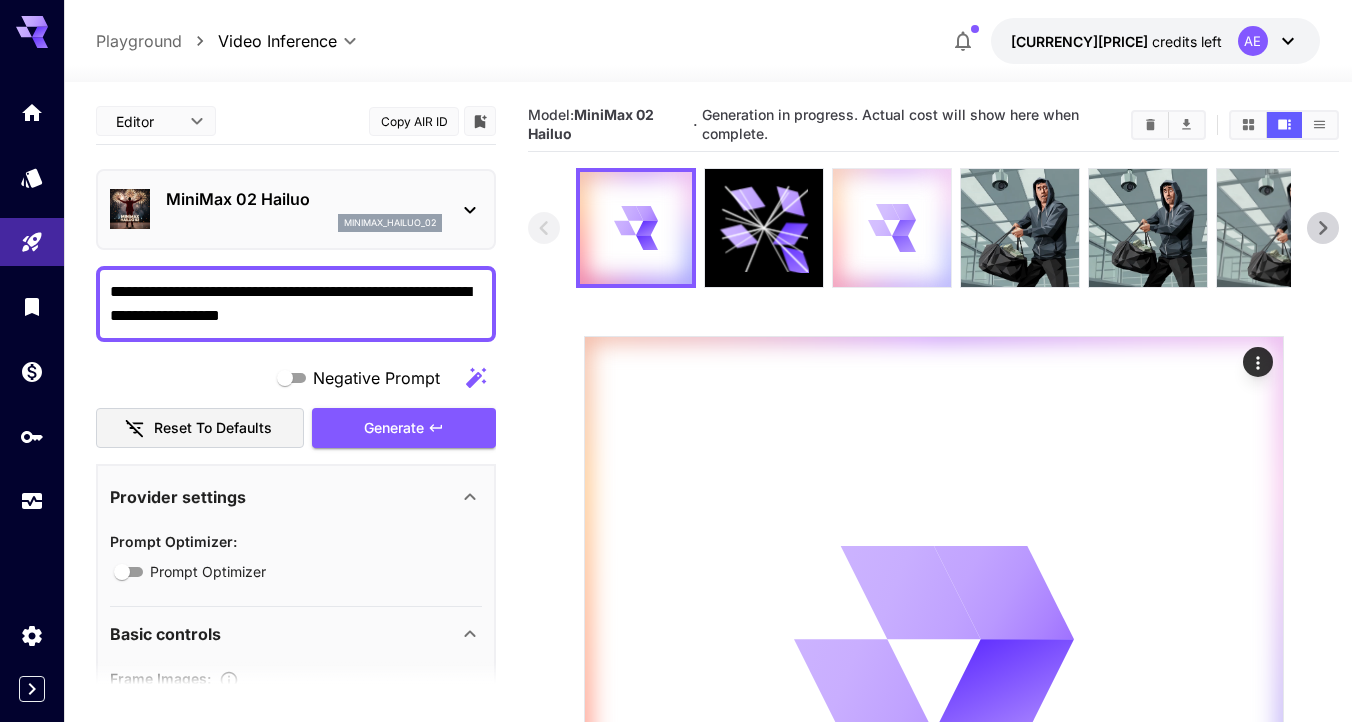 click at bounding box center [892, 228] 